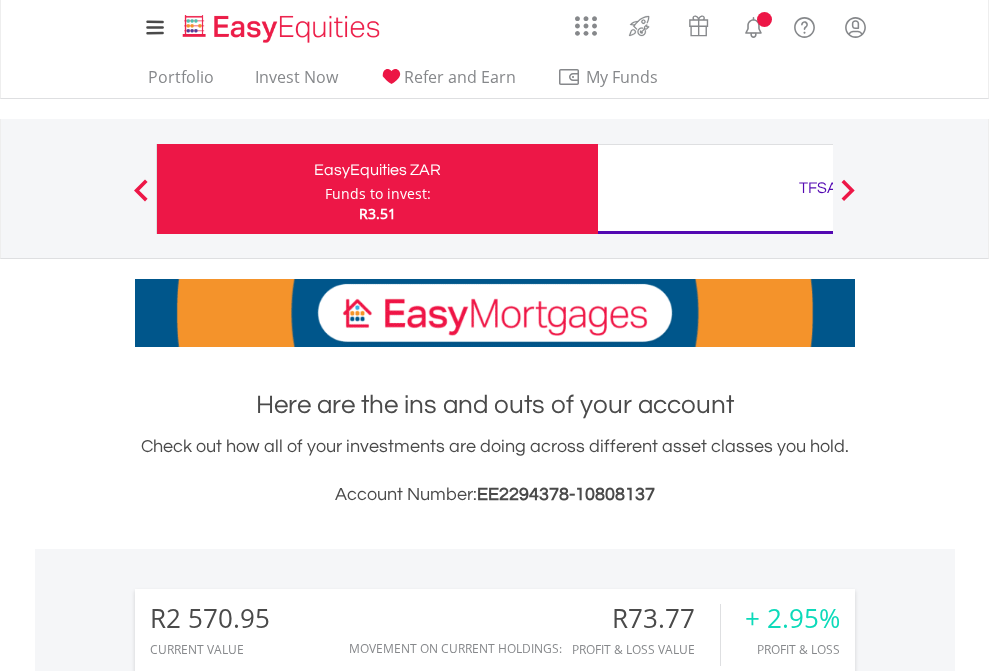 scroll, scrollTop: 0, scrollLeft: 0, axis: both 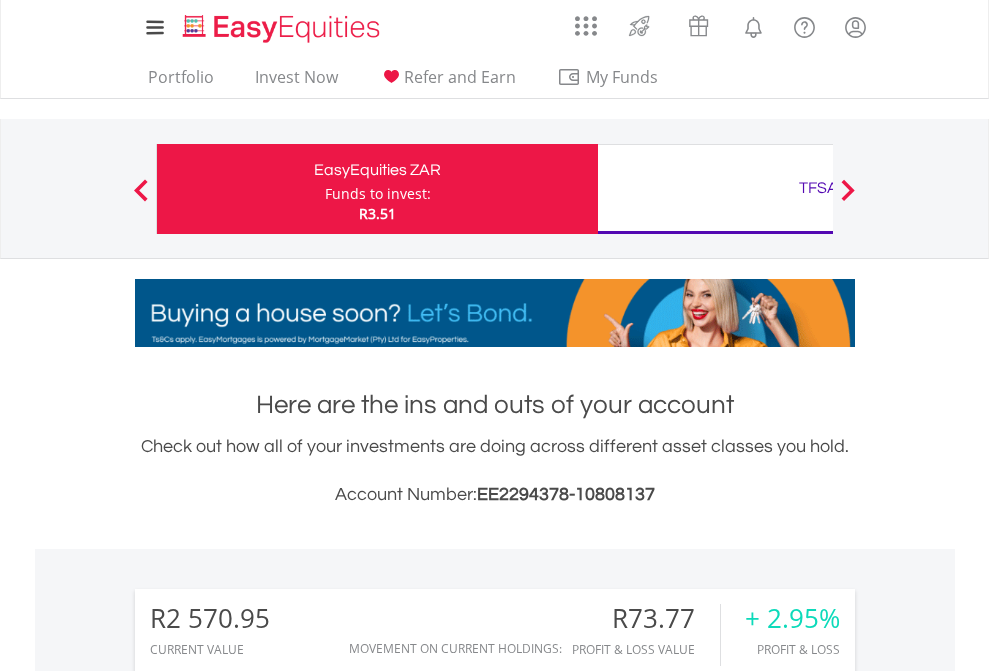 click on "Funds to invest:" at bounding box center [378, 194] 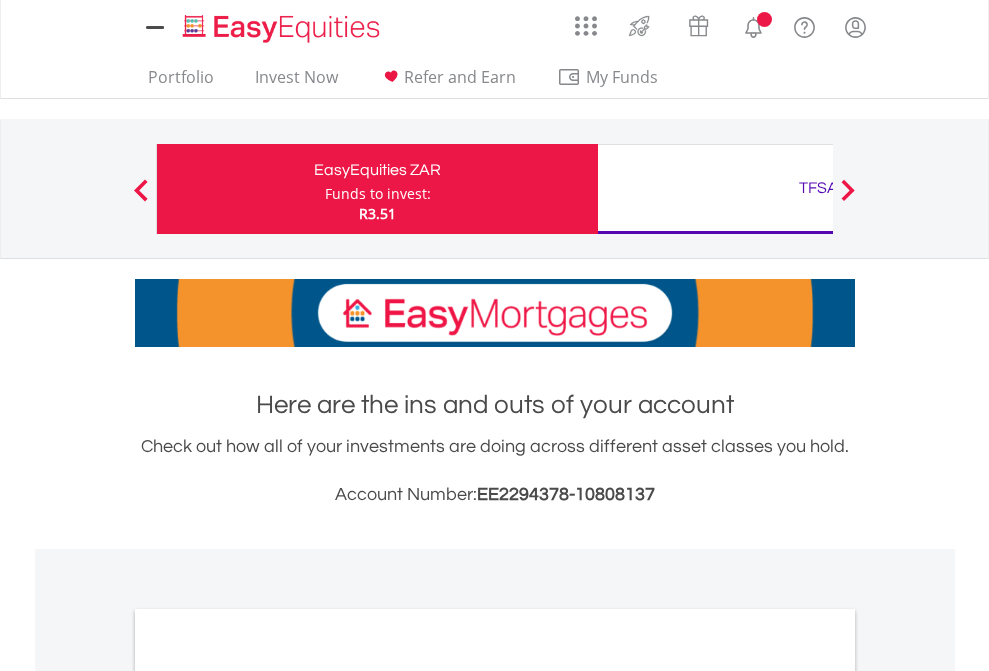 scroll, scrollTop: 0, scrollLeft: 0, axis: both 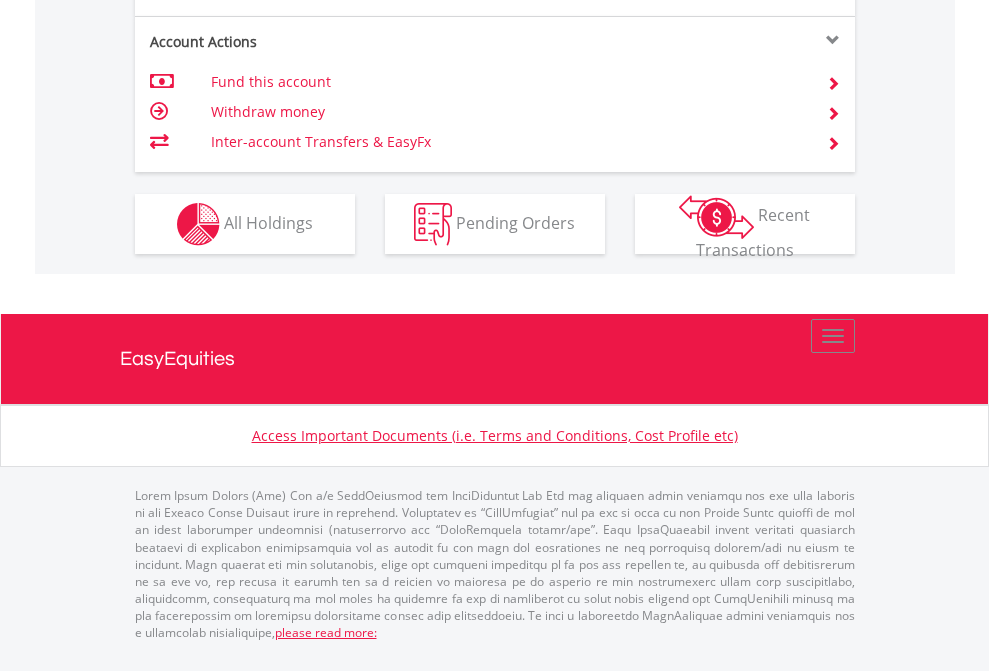 click on "Investment types" at bounding box center (706, -337) 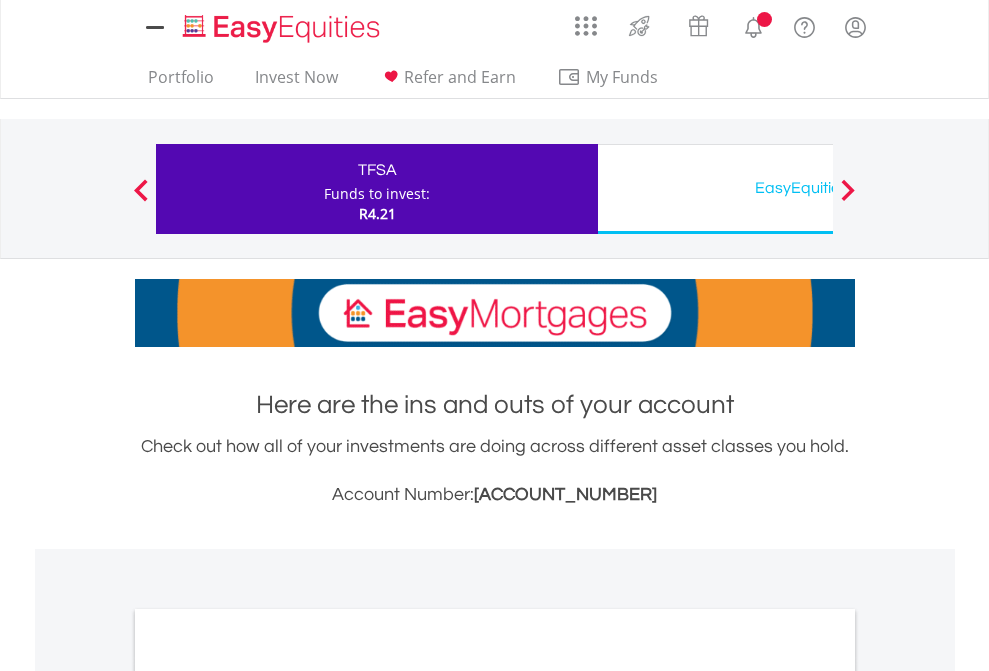 scroll, scrollTop: 0, scrollLeft: 0, axis: both 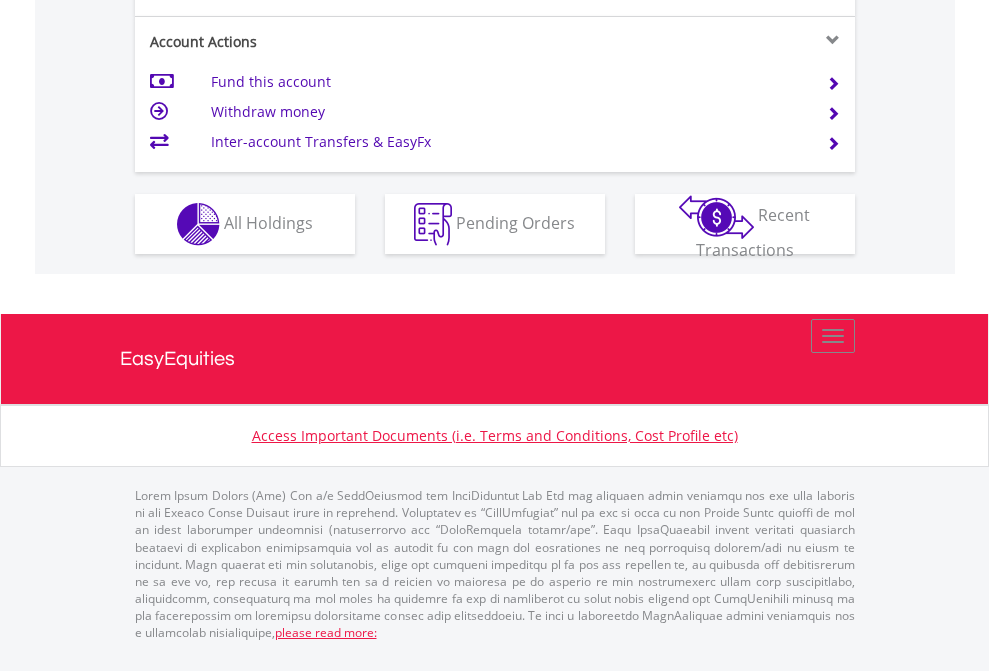 click on "Investment types" at bounding box center (706, -337) 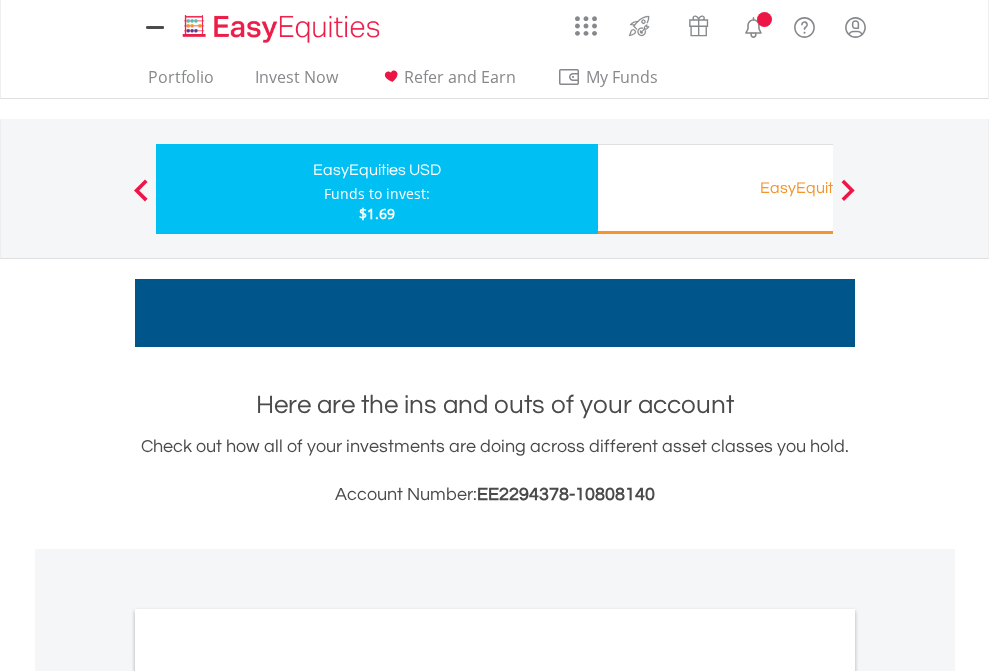 scroll, scrollTop: 0, scrollLeft: 0, axis: both 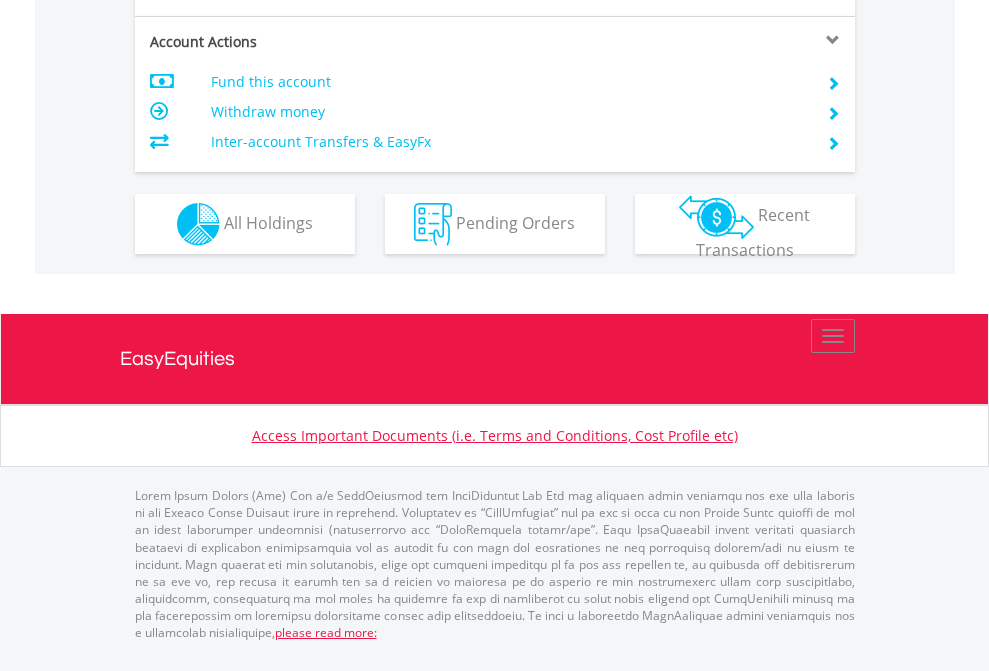 click on "Investment types" at bounding box center (706, -337) 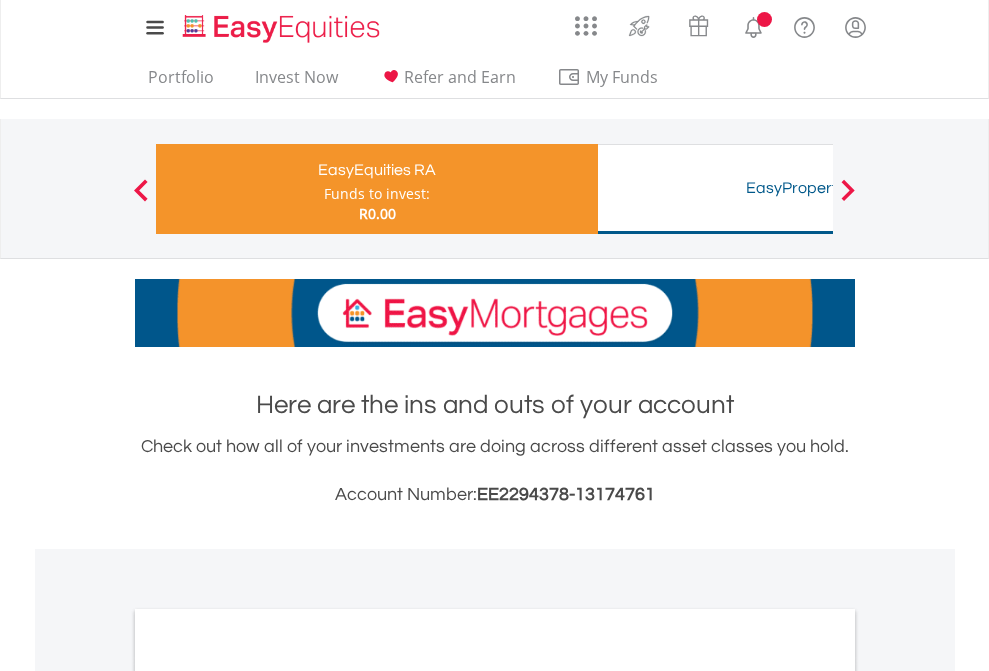 scroll, scrollTop: 0, scrollLeft: 0, axis: both 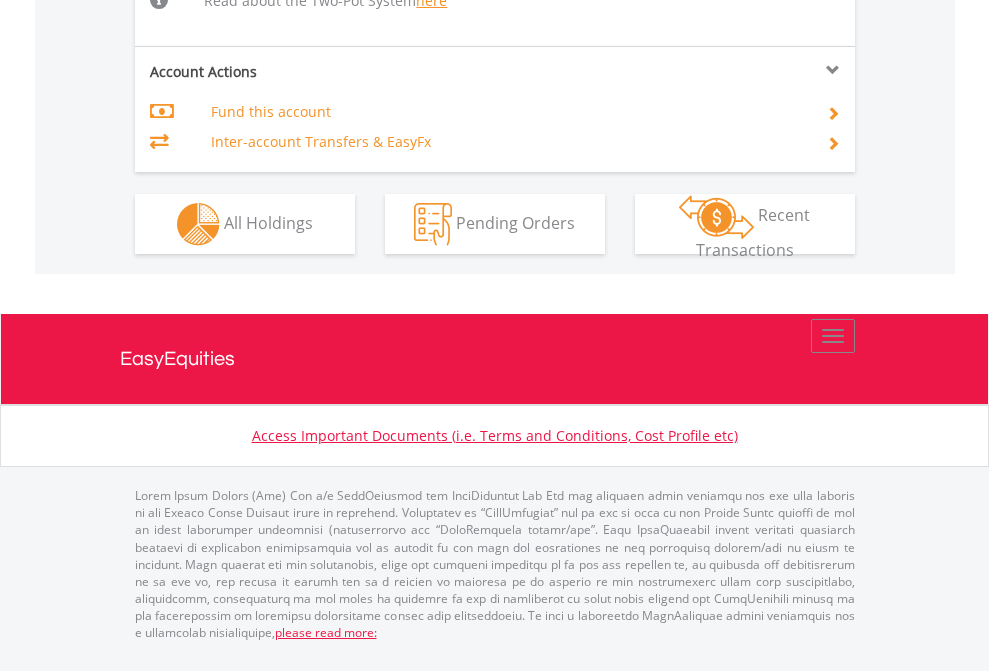 click on "Investment types" at bounding box center [706, -518] 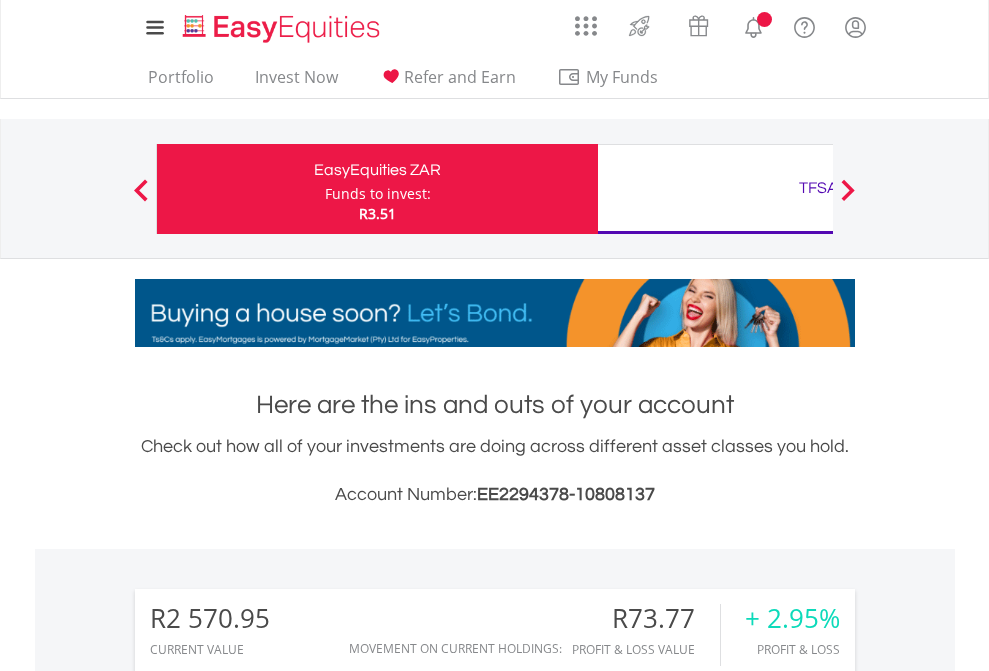 scroll, scrollTop: 0, scrollLeft: 0, axis: both 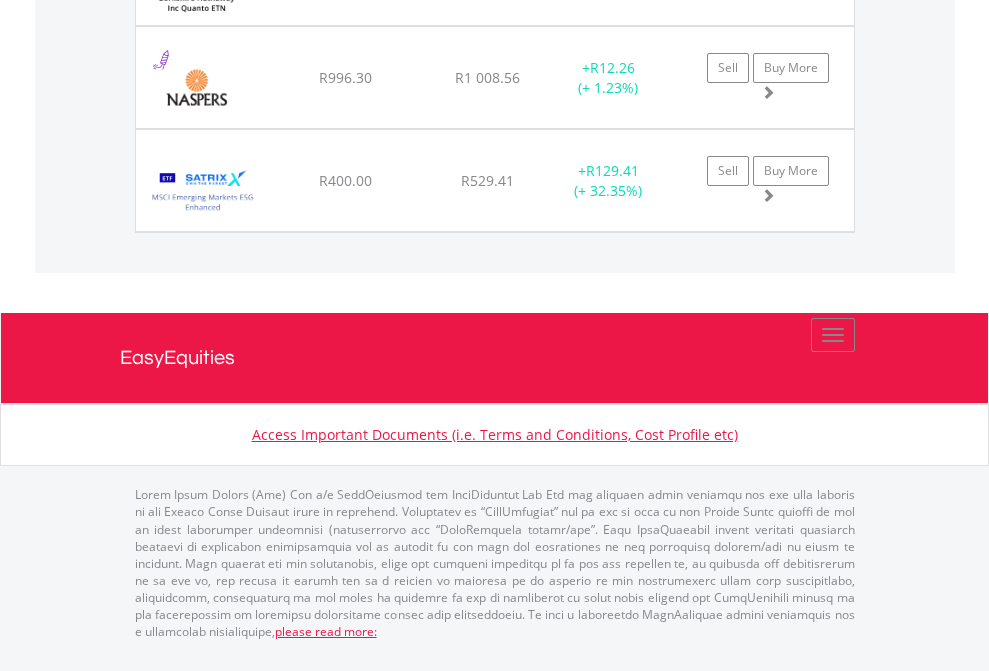 click on "TFSA" at bounding box center [818, -1768] 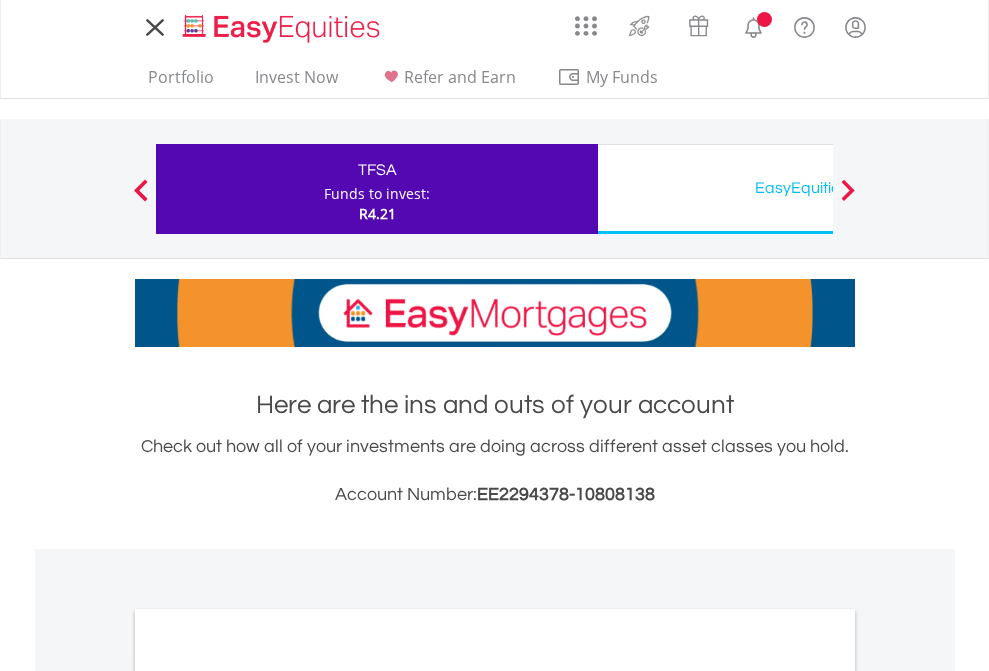 scroll, scrollTop: 0, scrollLeft: 0, axis: both 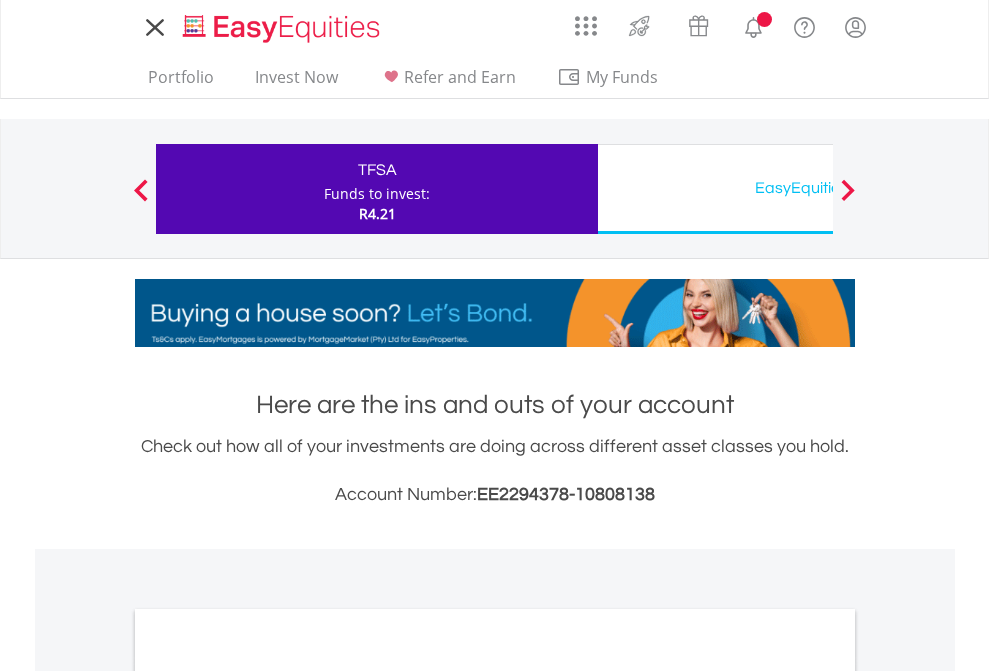 click on "All Holdings" at bounding box center [268, 1096] 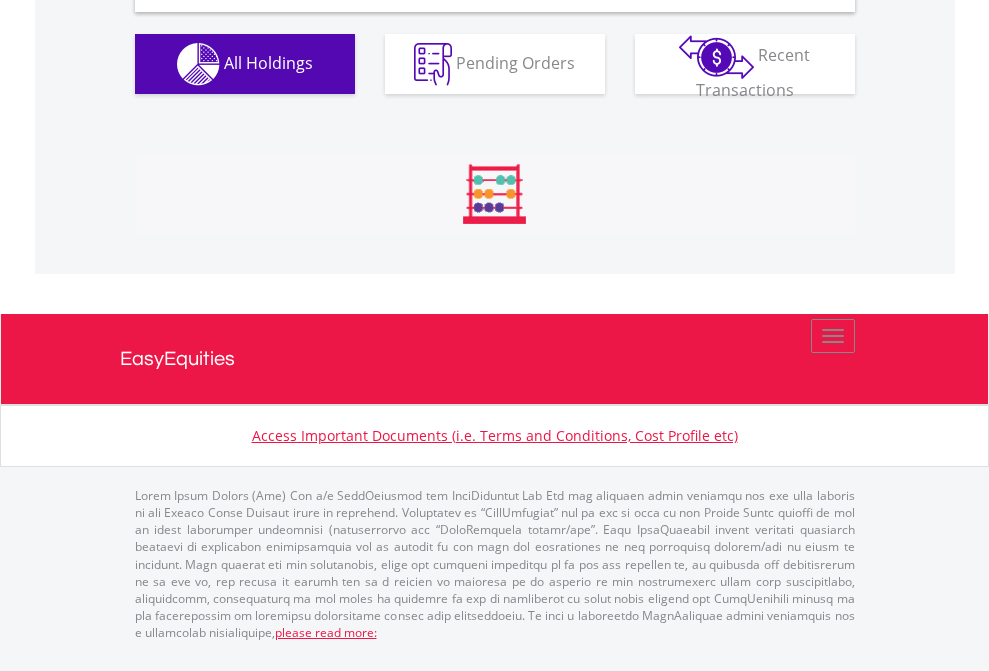 scroll, scrollTop: 1933, scrollLeft: 0, axis: vertical 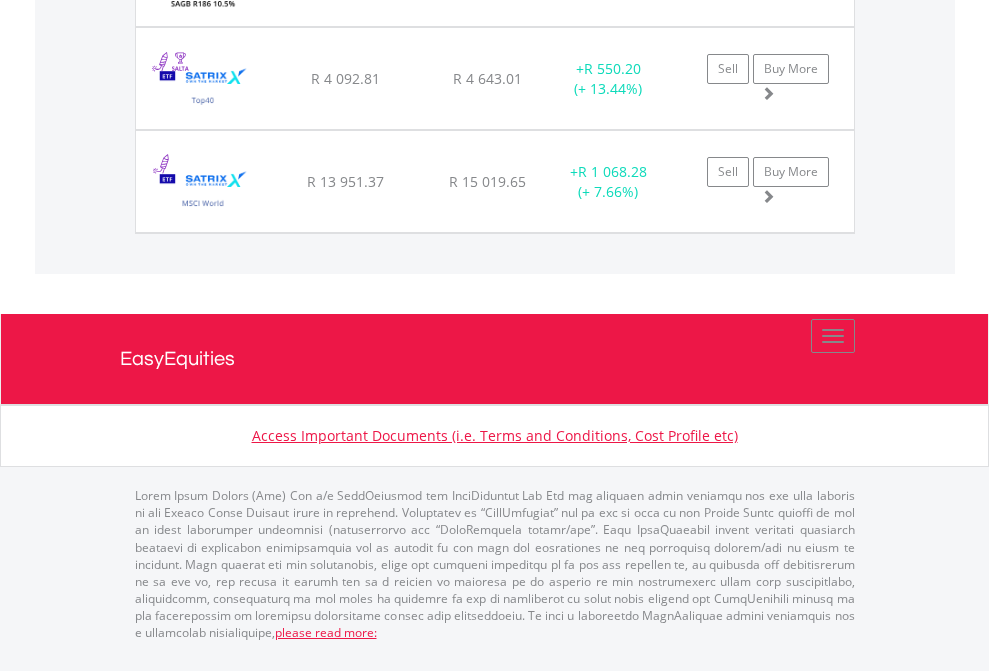 click on "EasyEquities USD" at bounding box center [818, -1689] 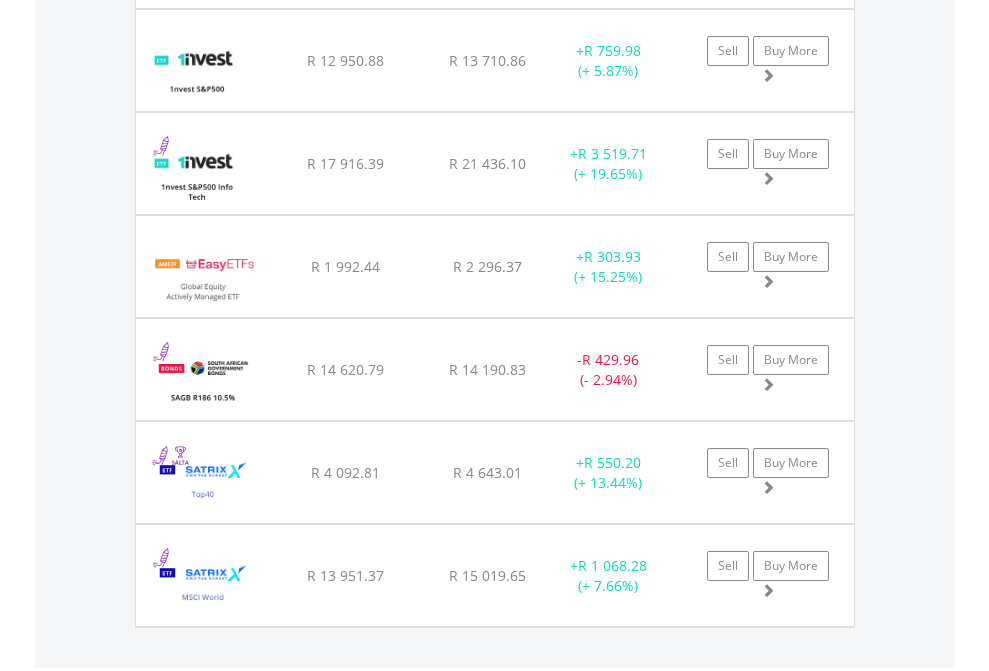 scroll, scrollTop: 144, scrollLeft: 0, axis: vertical 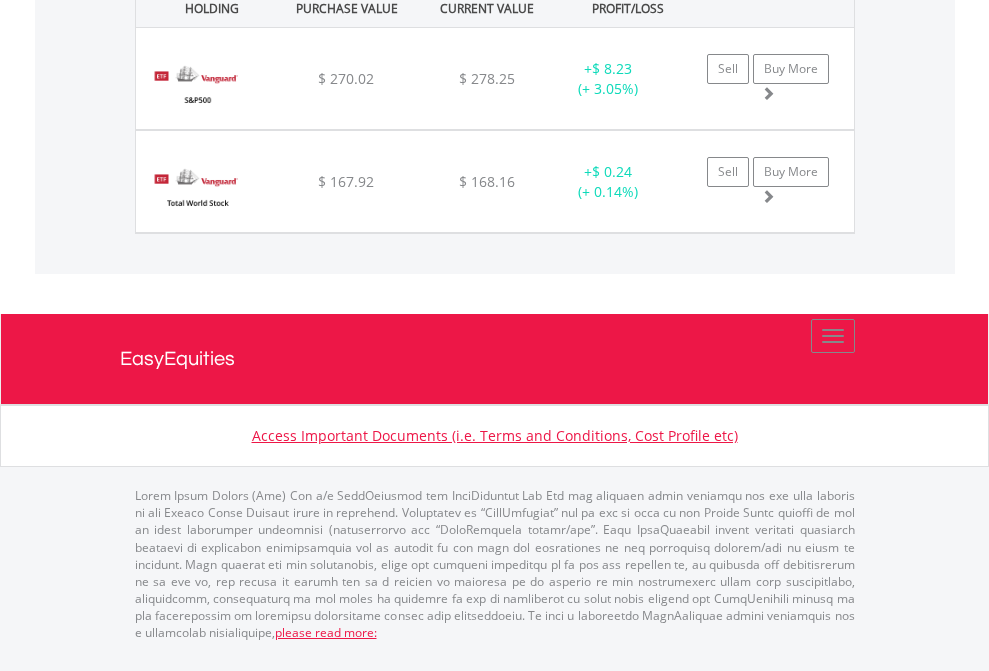 click on "EasyEquities RA" at bounding box center [818, -1071] 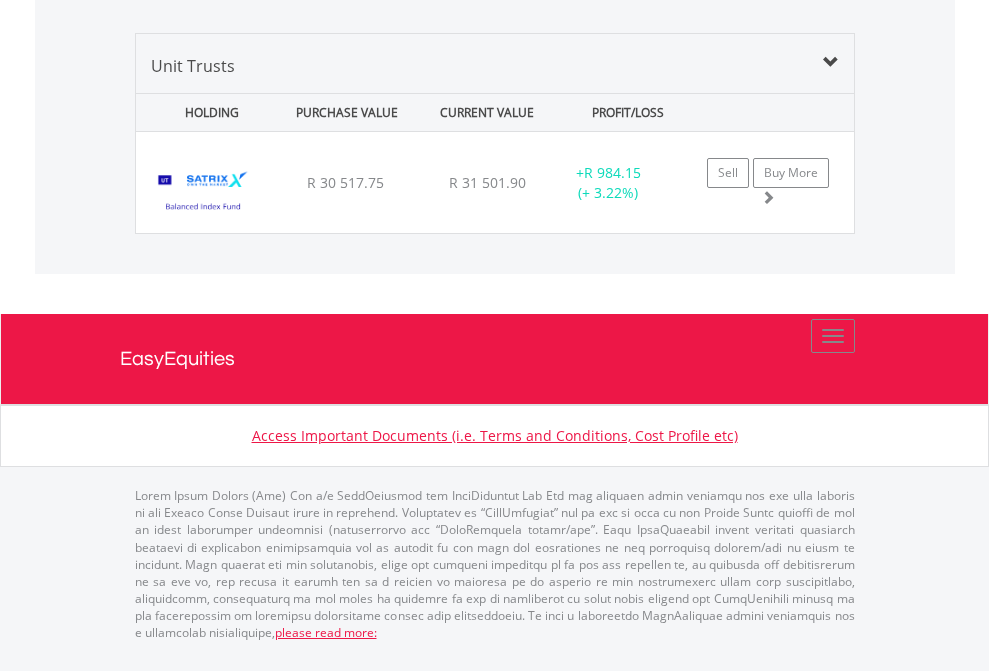 scroll, scrollTop: 2225, scrollLeft: 0, axis: vertical 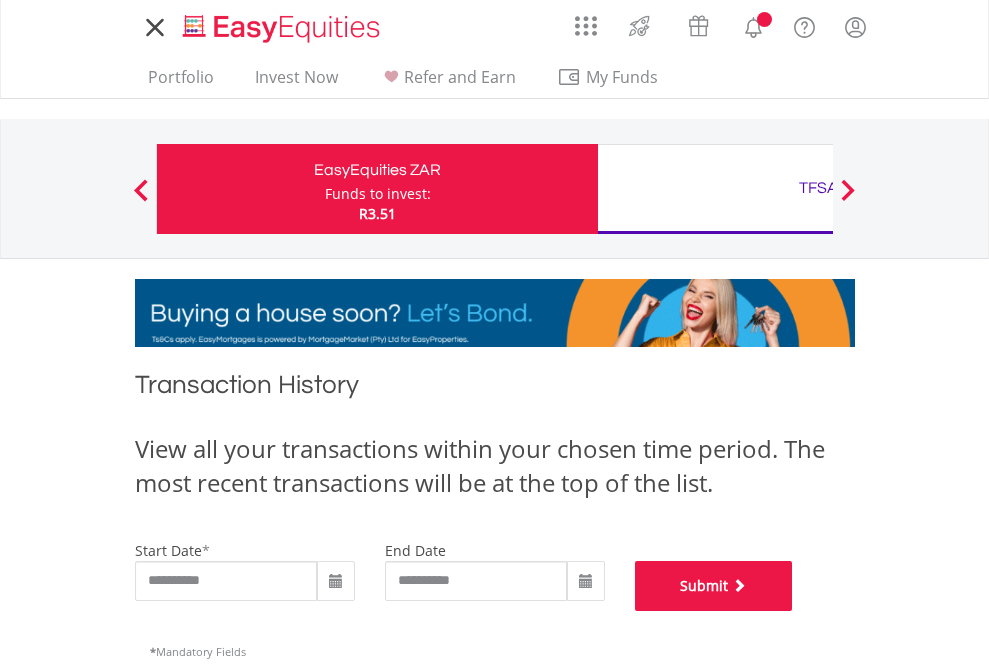 click on "Submit" at bounding box center [714, 586] 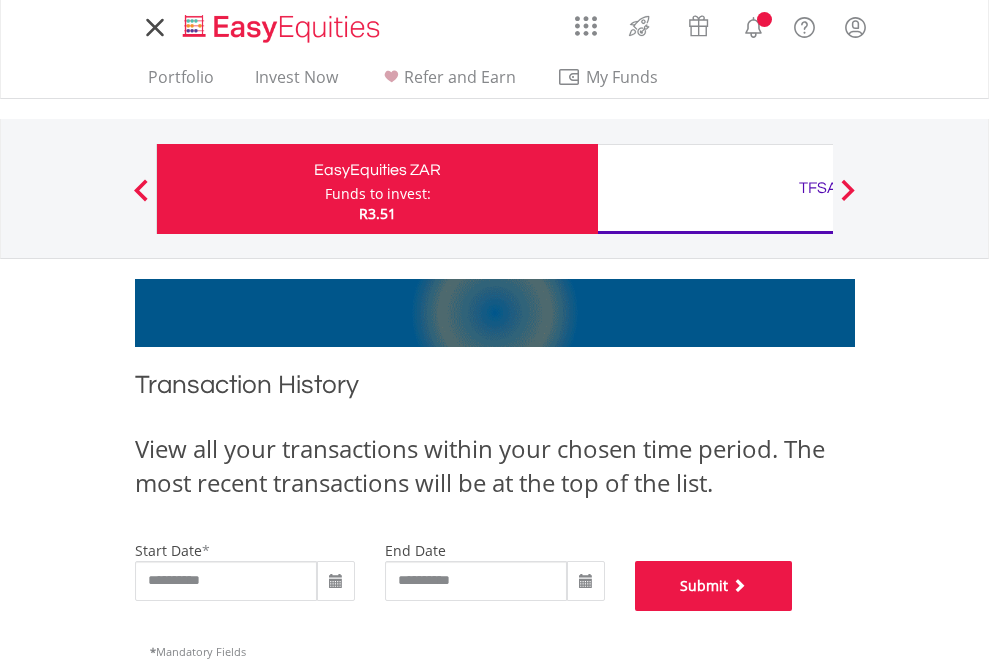 scroll, scrollTop: 811, scrollLeft: 0, axis: vertical 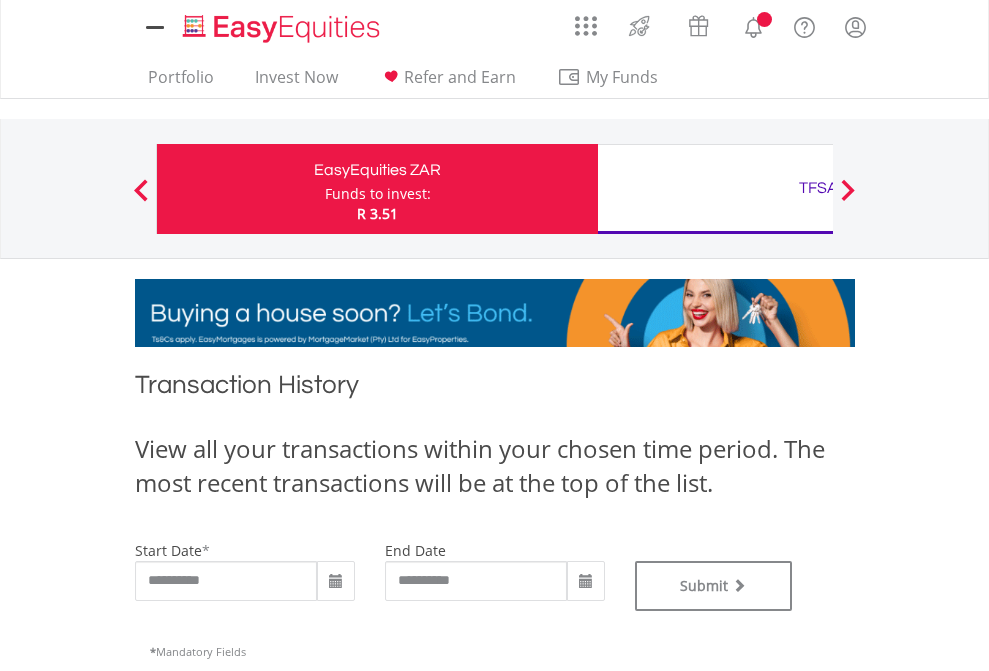 click on "TFSA" at bounding box center (818, 188) 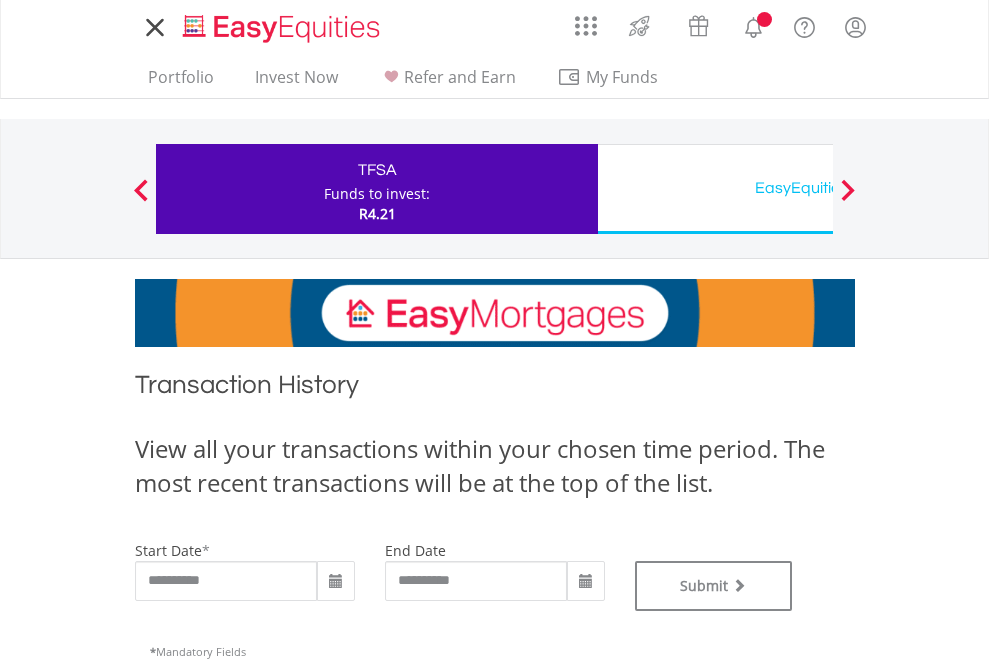 scroll, scrollTop: 0, scrollLeft: 0, axis: both 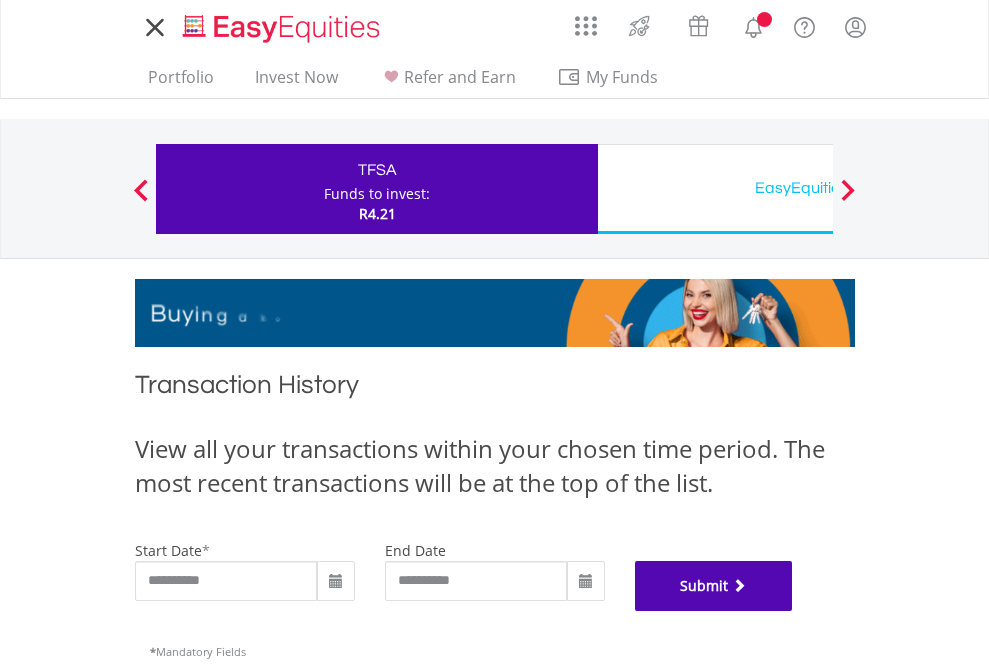 click on "Submit" at bounding box center (714, 586) 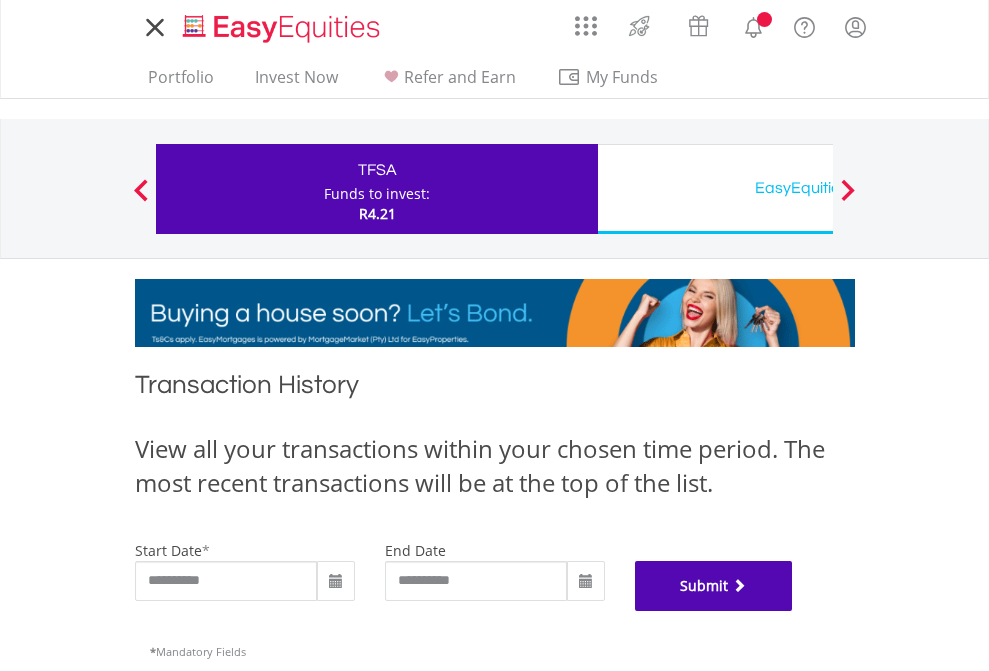 scroll, scrollTop: 811, scrollLeft: 0, axis: vertical 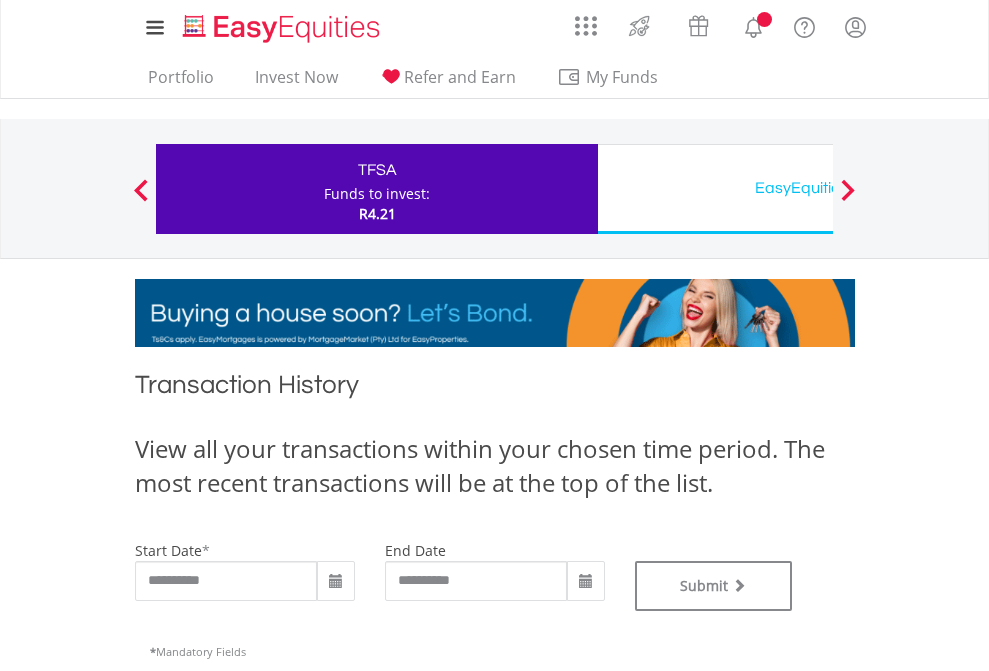 click on "EasyEquities USD" at bounding box center (818, 188) 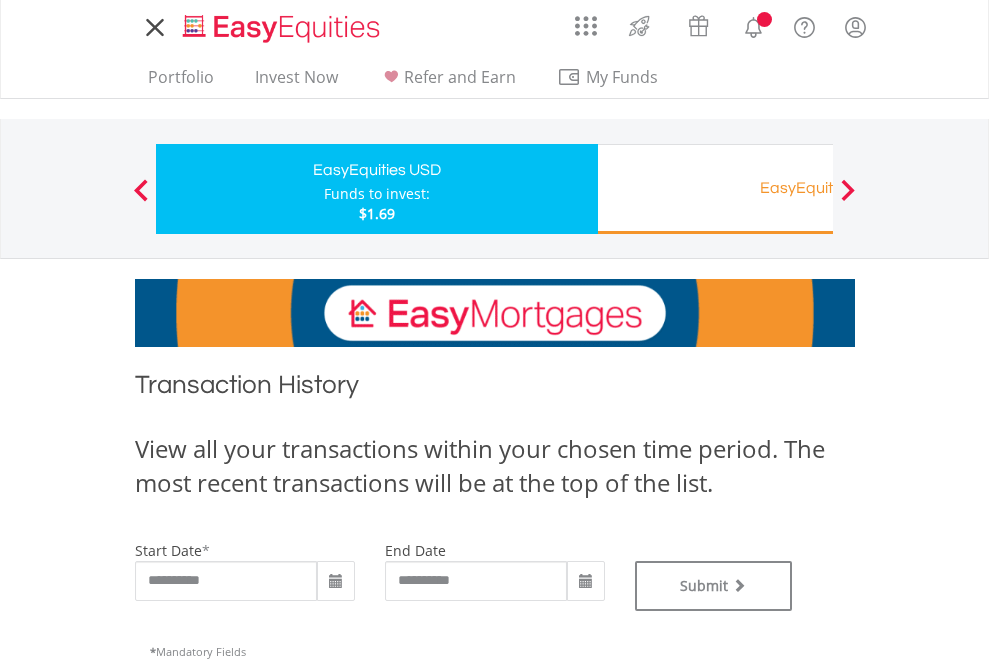 type on "**********" 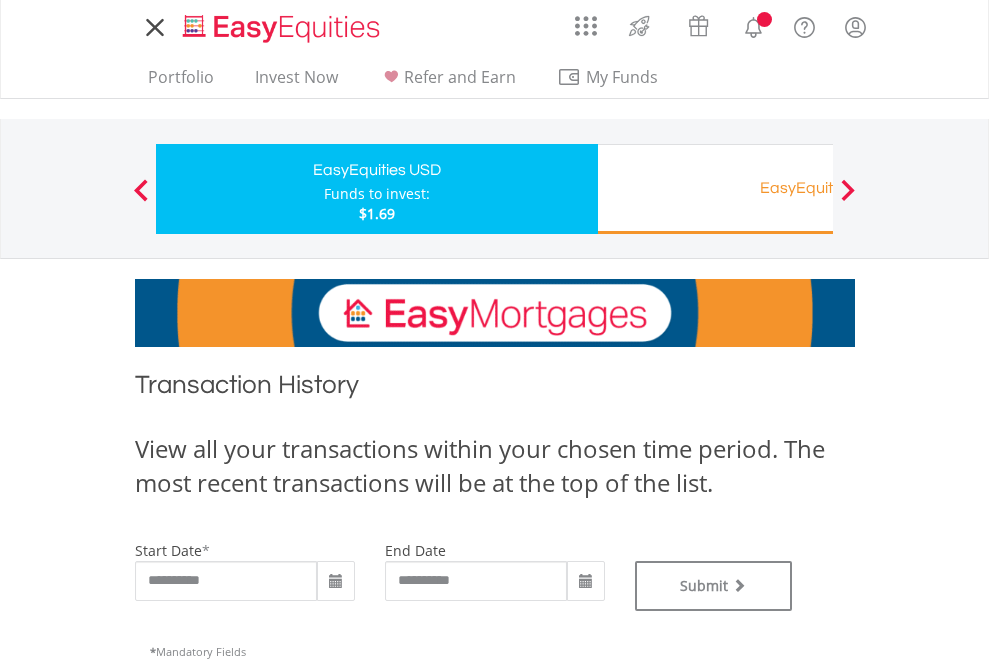 scroll, scrollTop: 0, scrollLeft: 0, axis: both 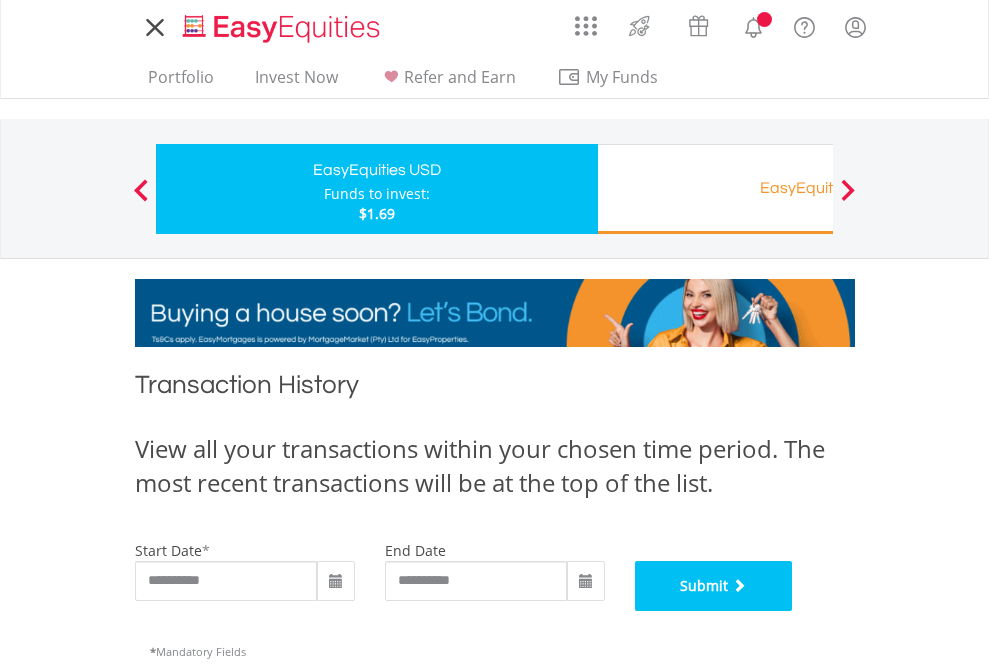 click on "Submit" at bounding box center (714, 586) 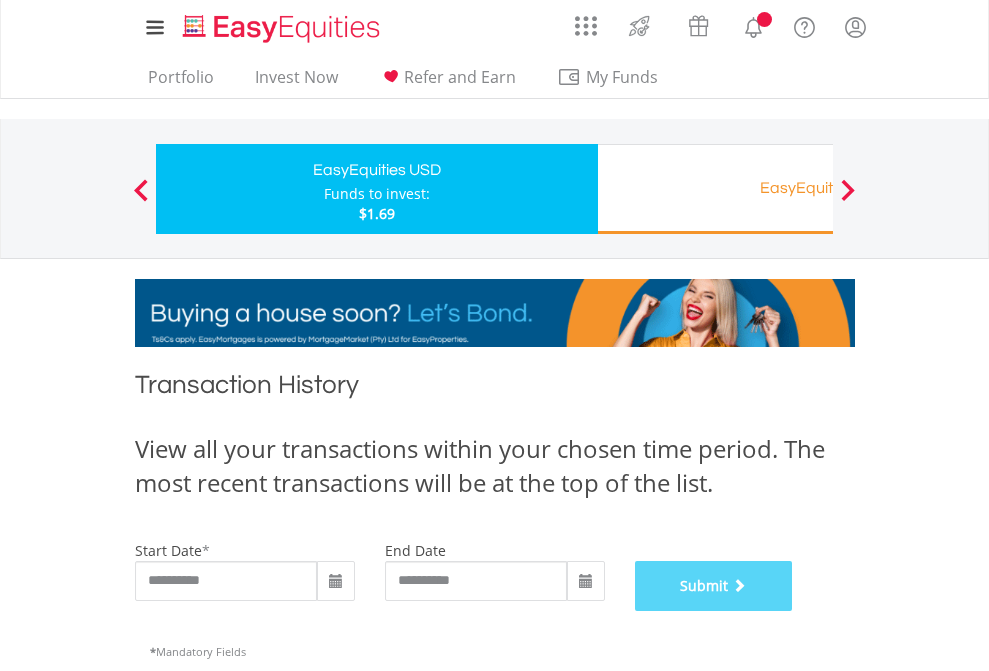 scroll, scrollTop: 811, scrollLeft: 0, axis: vertical 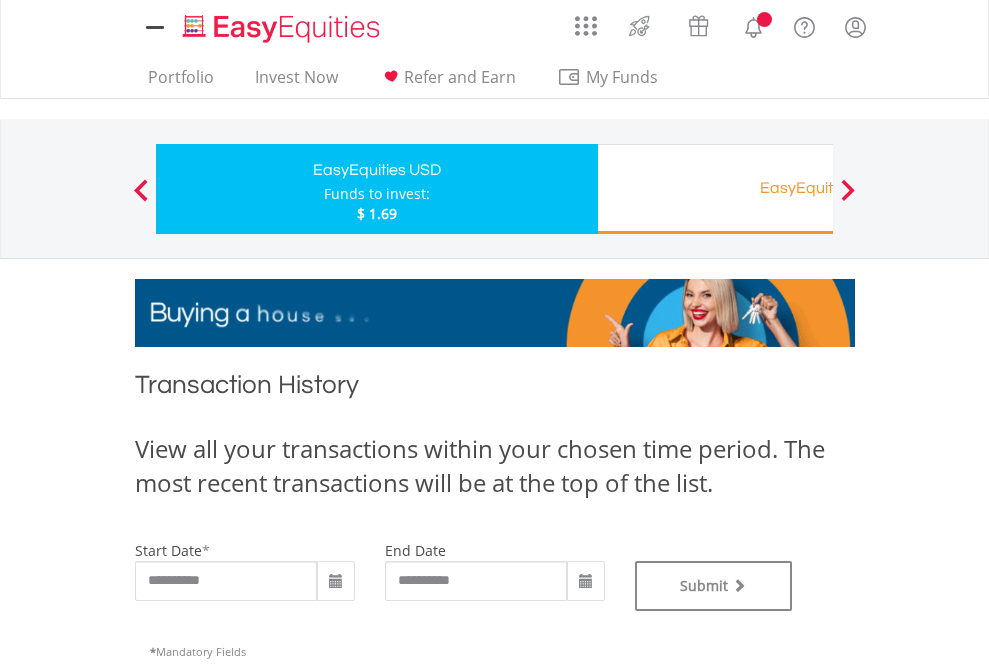click on "EasyEquities RA" at bounding box center (818, 188) 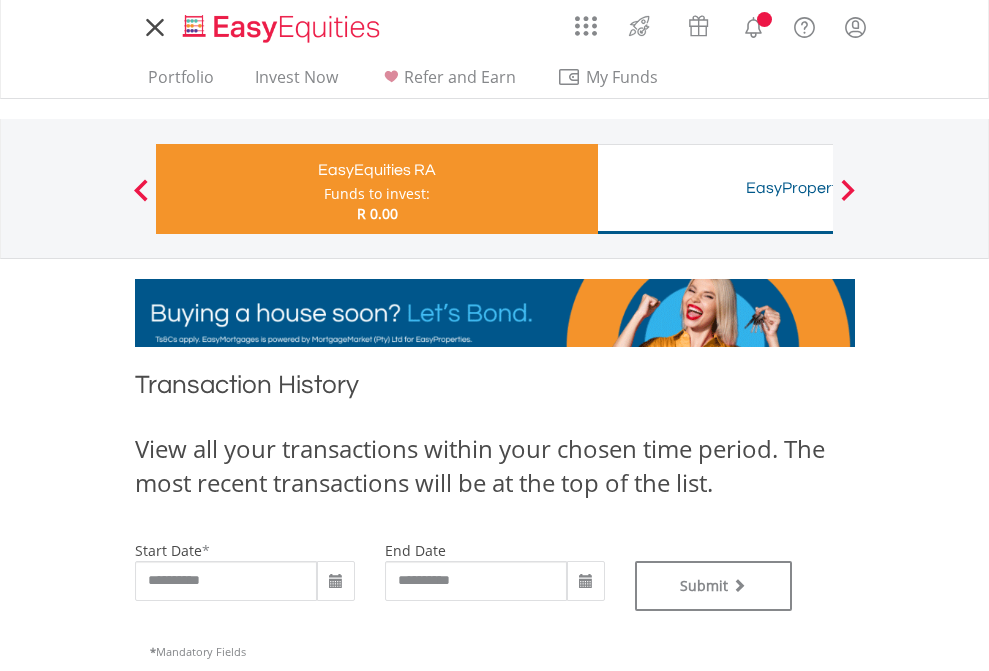 scroll, scrollTop: 0, scrollLeft: 0, axis: both 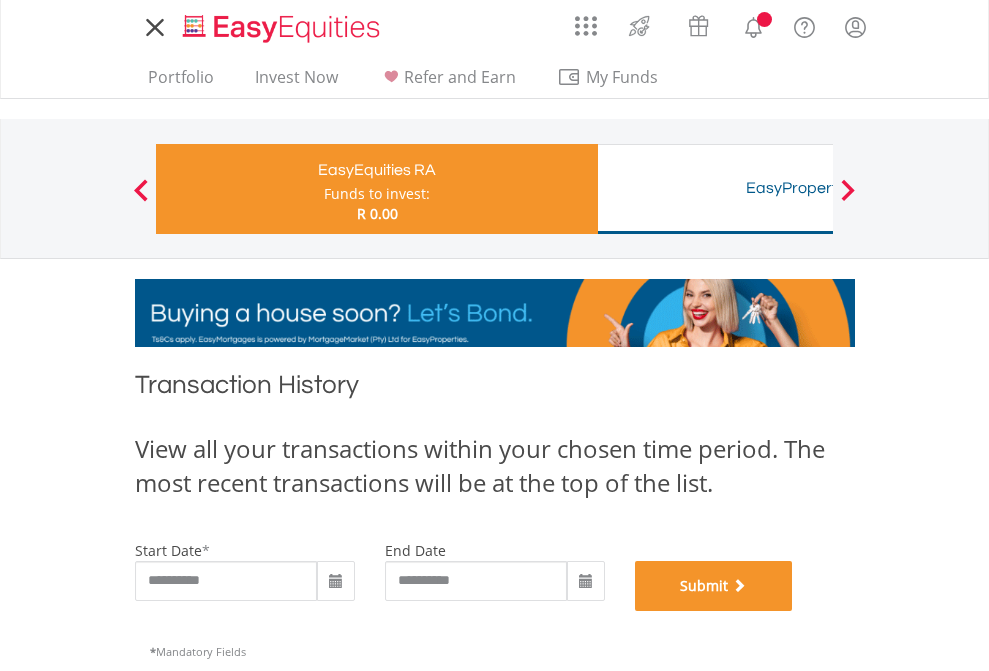 click on "Submit" at bounding box center (714, 586) 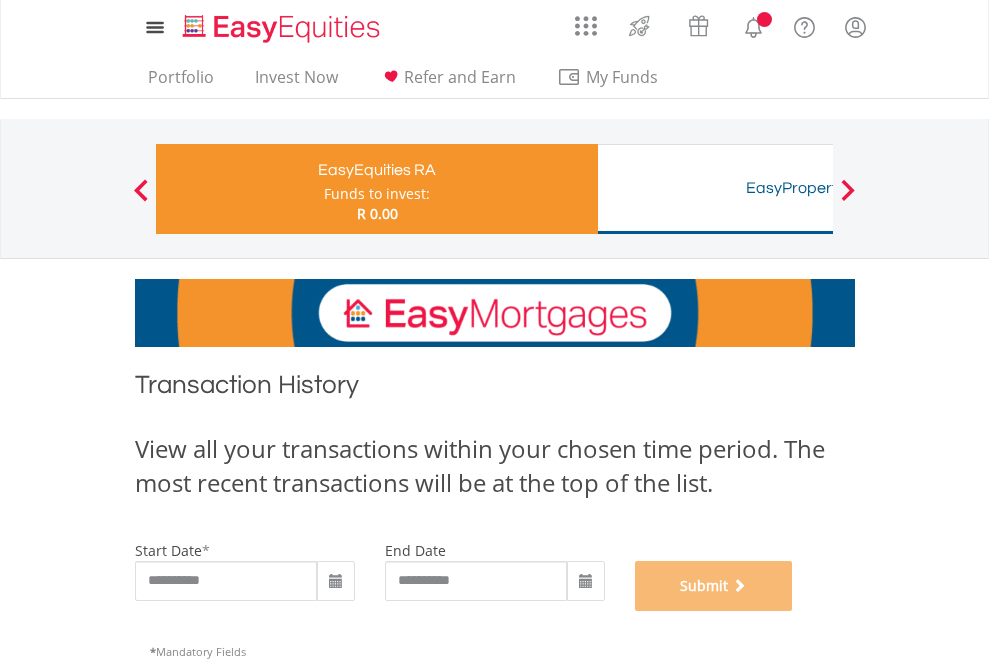 scroll, scrollTop: 811, scrollLeft: 0, axis: vertical 